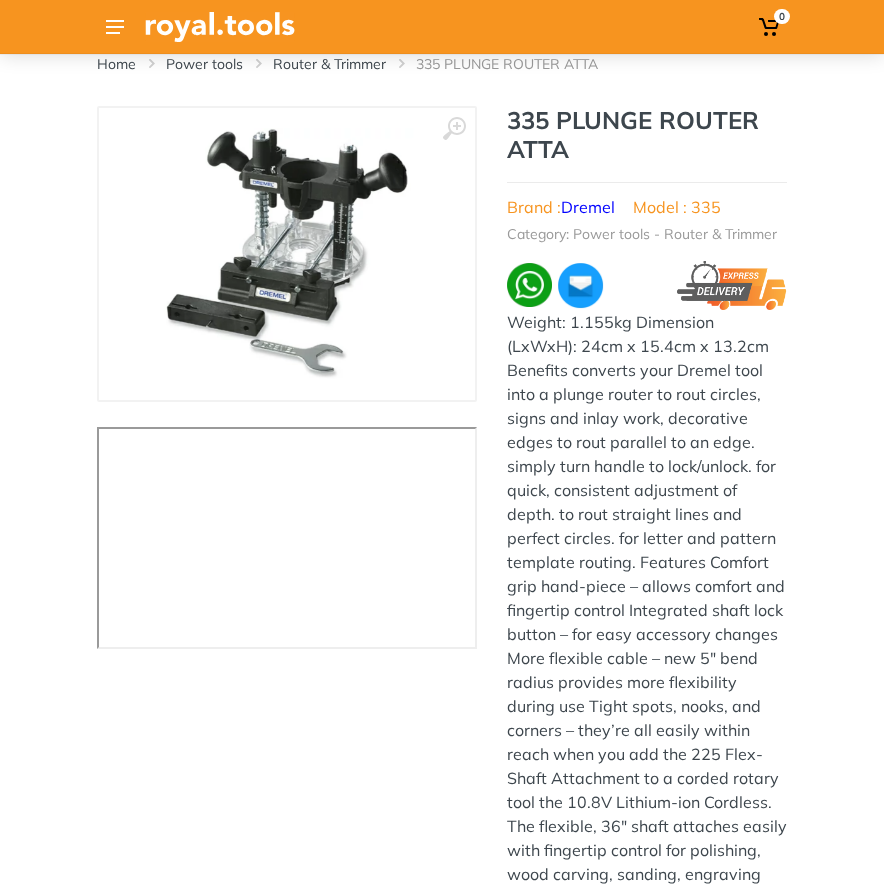 scroll, scrollTop: 16, scrollLeft: 0, axis: vertical 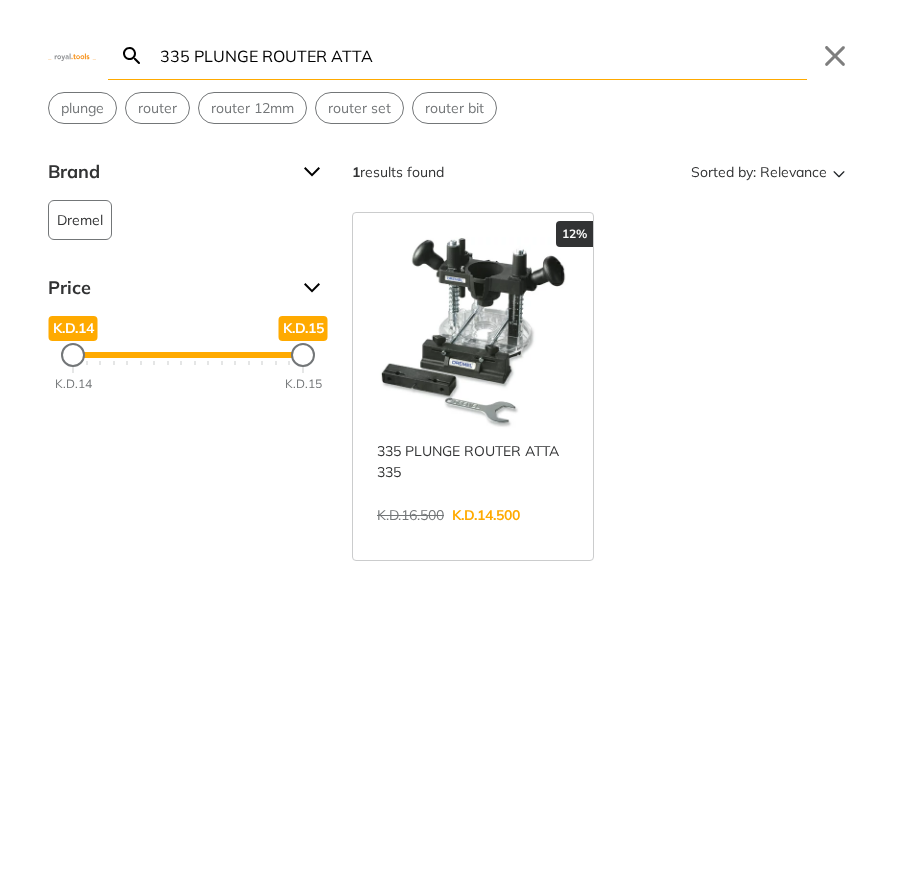 click on "335 PLUNGE ROUTER ATTA" at bounding box center (481, 55) 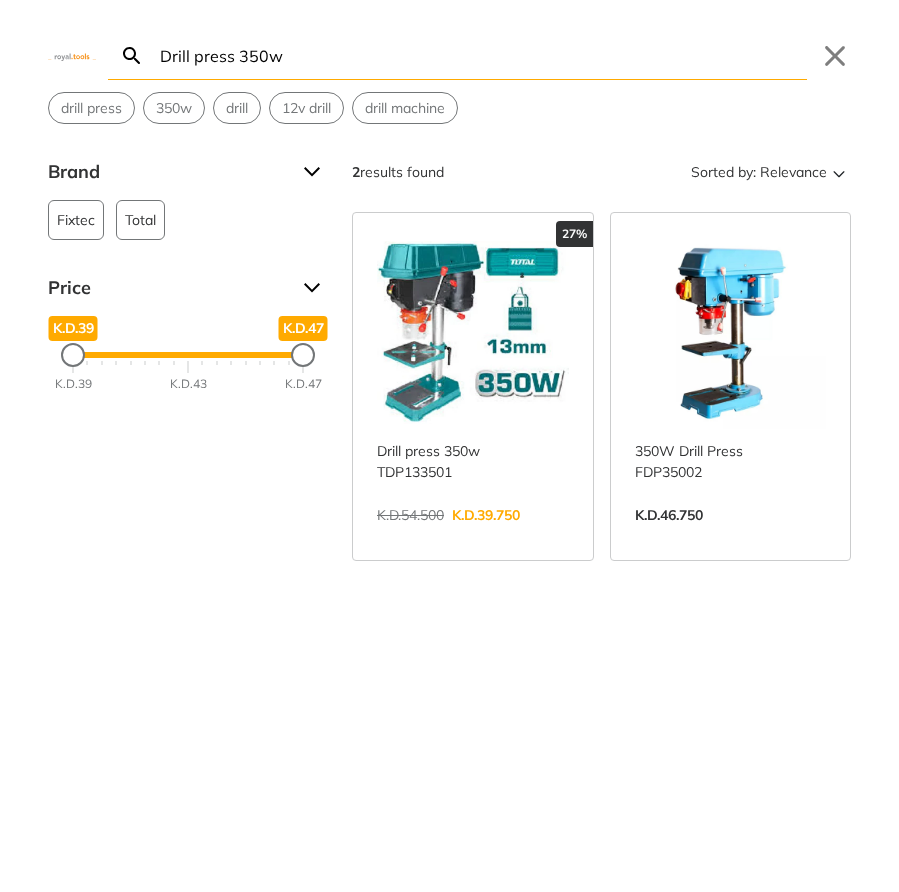 type on "Drill press 350w" 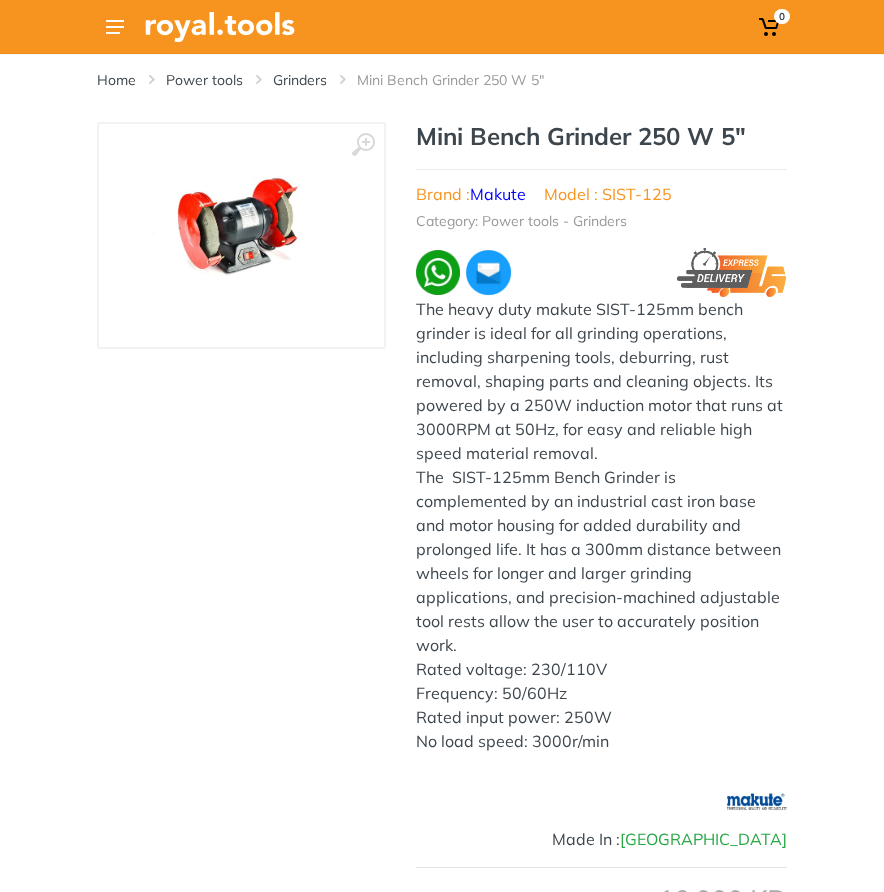 scroll, scrollTop: 0, scrollLeft: 0, axis: both 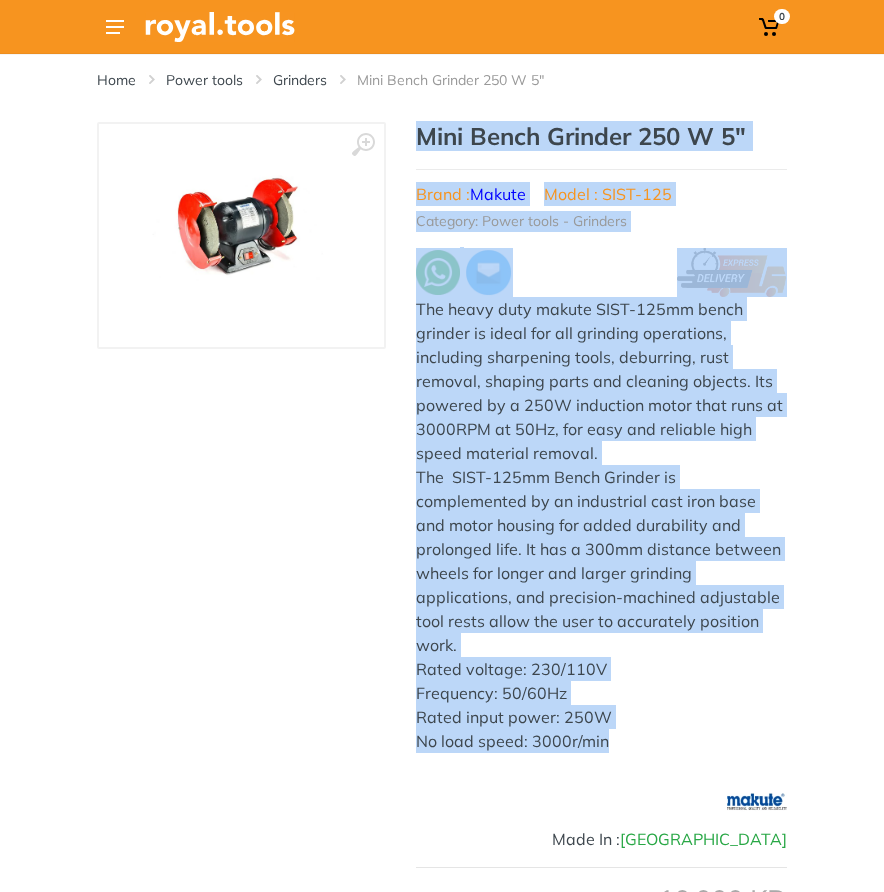 click on "Mini Bench Grinder  250 W 5"" at bounding box center [601, 136] 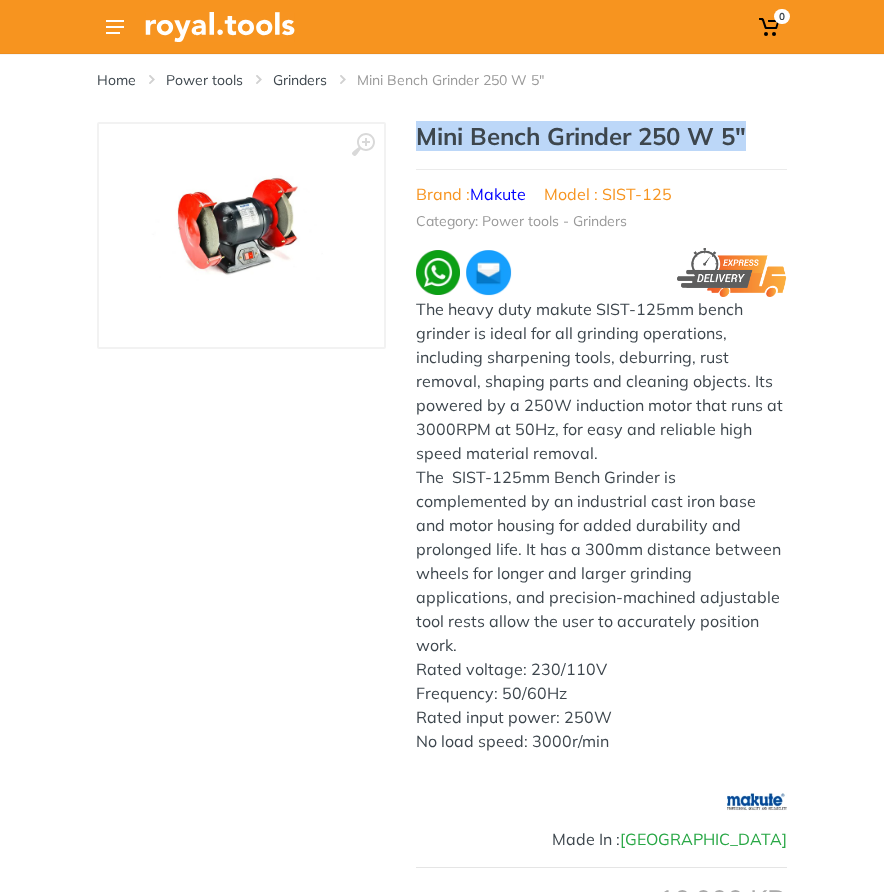 drag, startPoint x: 762, startPoint y: 134, endPoint x: 394, endPoint y: 138, distance: 368.02173 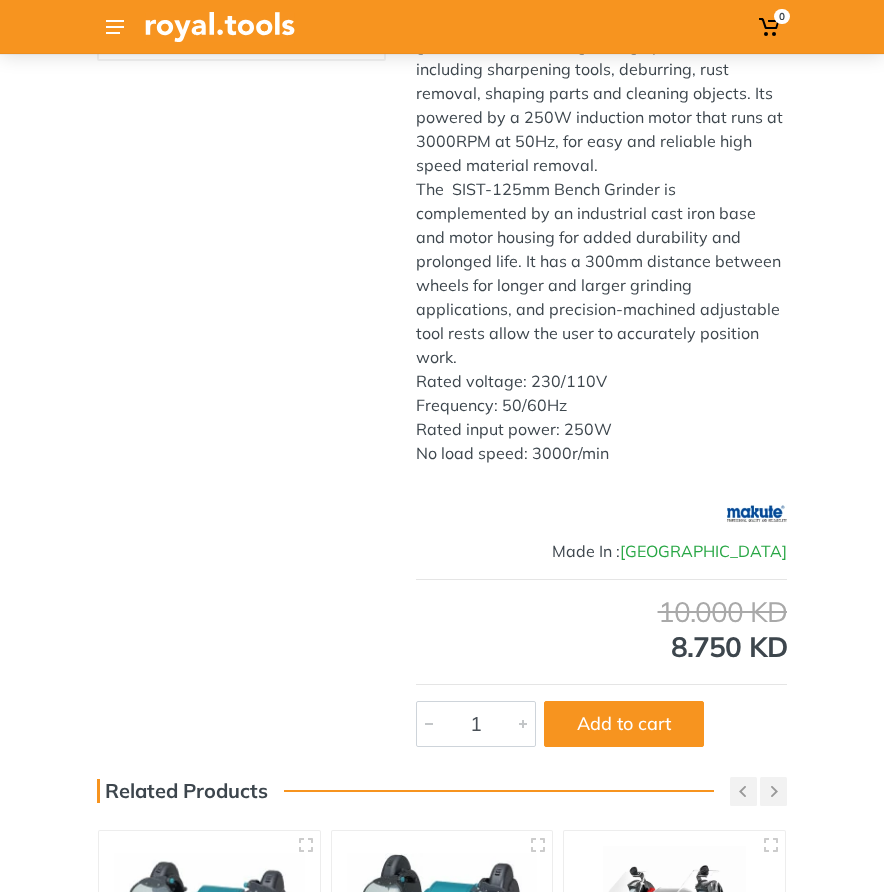 scroll, scrollTop: 0, scrollLeft: 0, axis: both 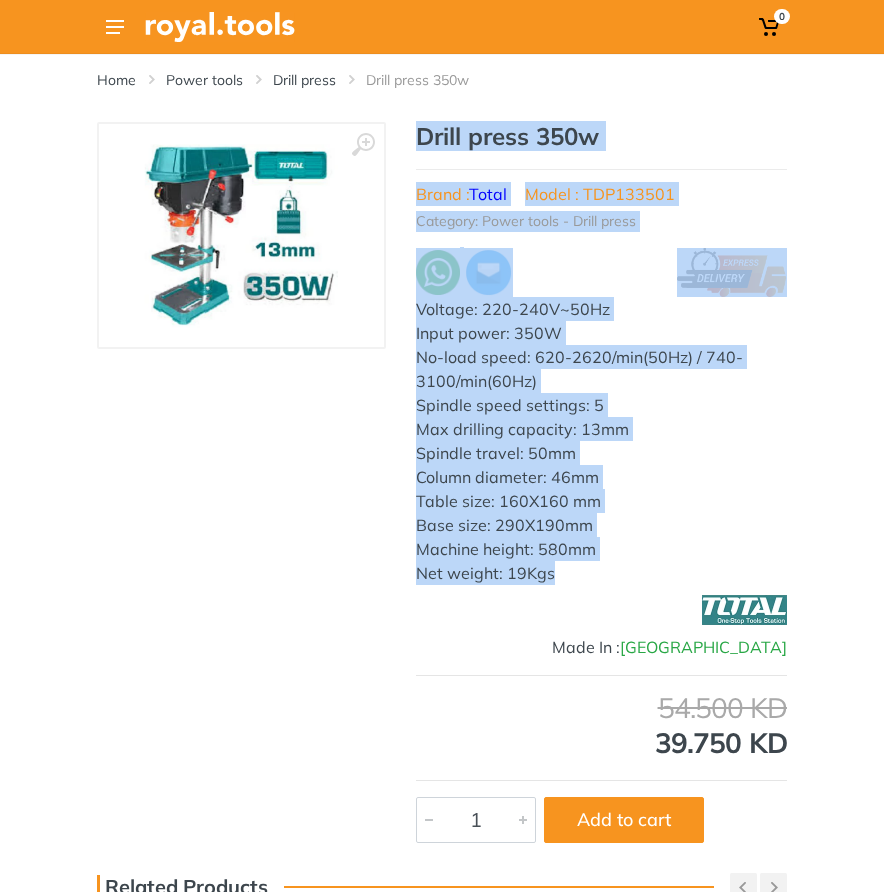 click on "Drill press 350w
Brand :  Total
Model : TDP133501
Category: Power tools - Drill press
Voltage: 220-240V~50Hz Input power: 350W No-load speed: 620-2620/min(50Hz) / 740-3100/min(60Hz) Spindle speed settings: 5  Max drilling capacity: 13mm Spindle travel: 50mm  Column diameter: 46mm Table size: 160X160 mm  Base size: 290X190mm Machine height: 580mm  Net weight: 19Kgs" at bounding box center (601, 353) 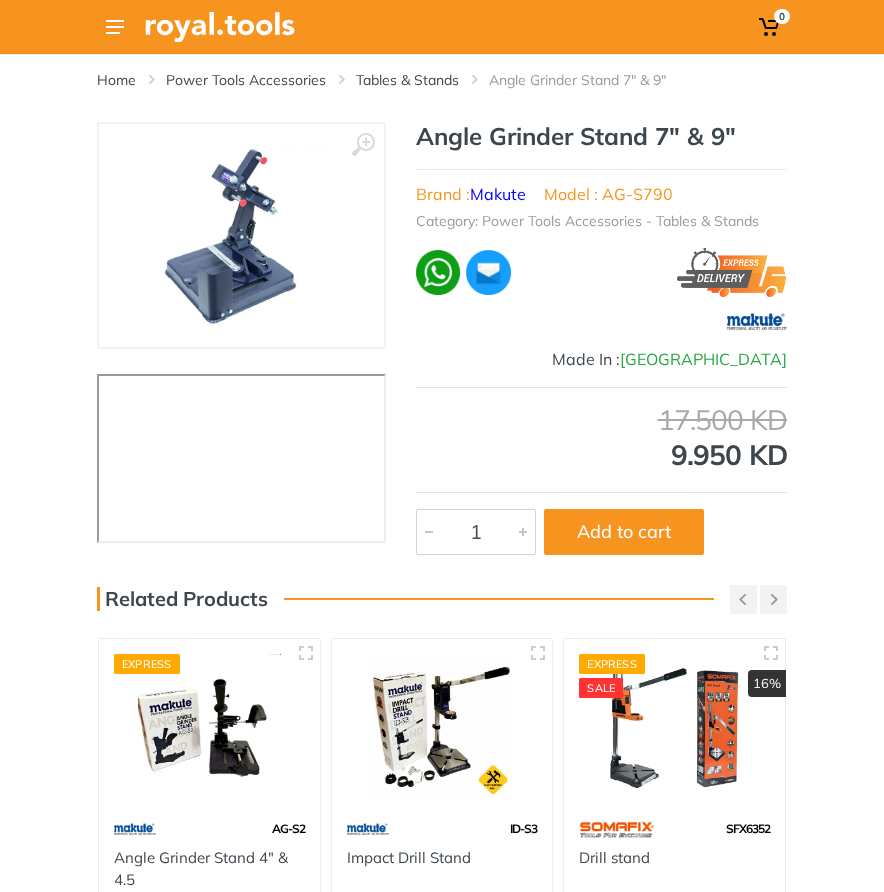 scroll, scrollTop: 0, scrollLeft: 0, axis: both 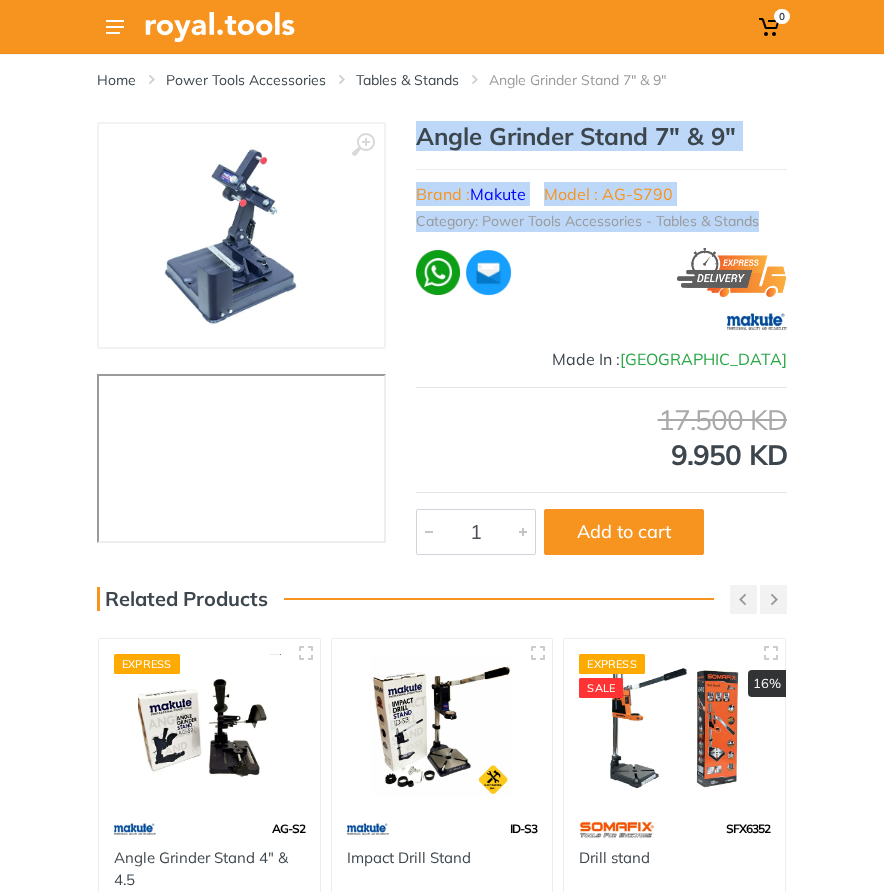 click on "Brand :  Makute
Model : AG-S790" at bounding box center [601, 187] 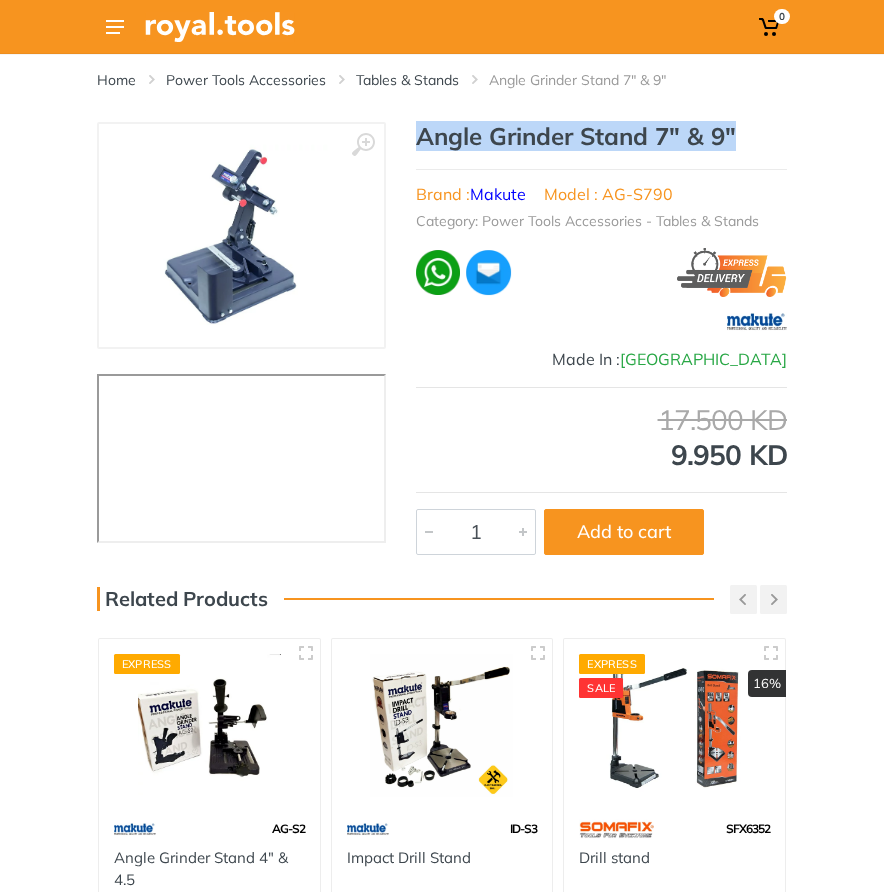 drag, startPoint x: 712, startPoint y: 130, endPoint x: 411, endPoint y: 139, distance: 301.13452 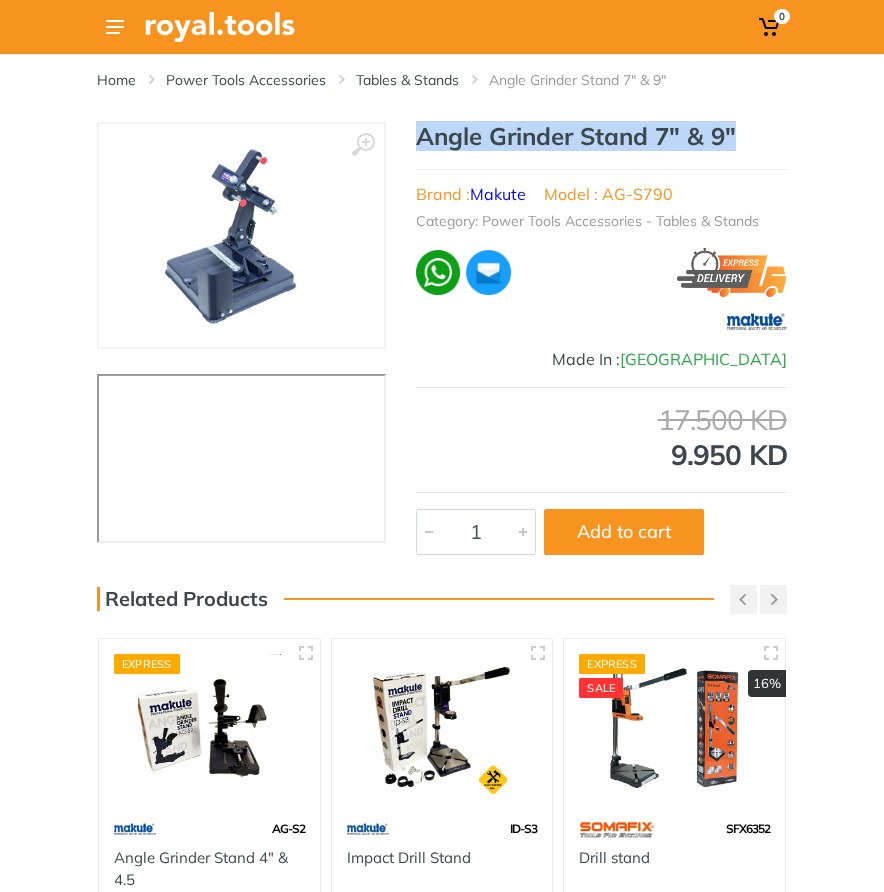 copy on "Angle Grinder Stand 7" & 9"" 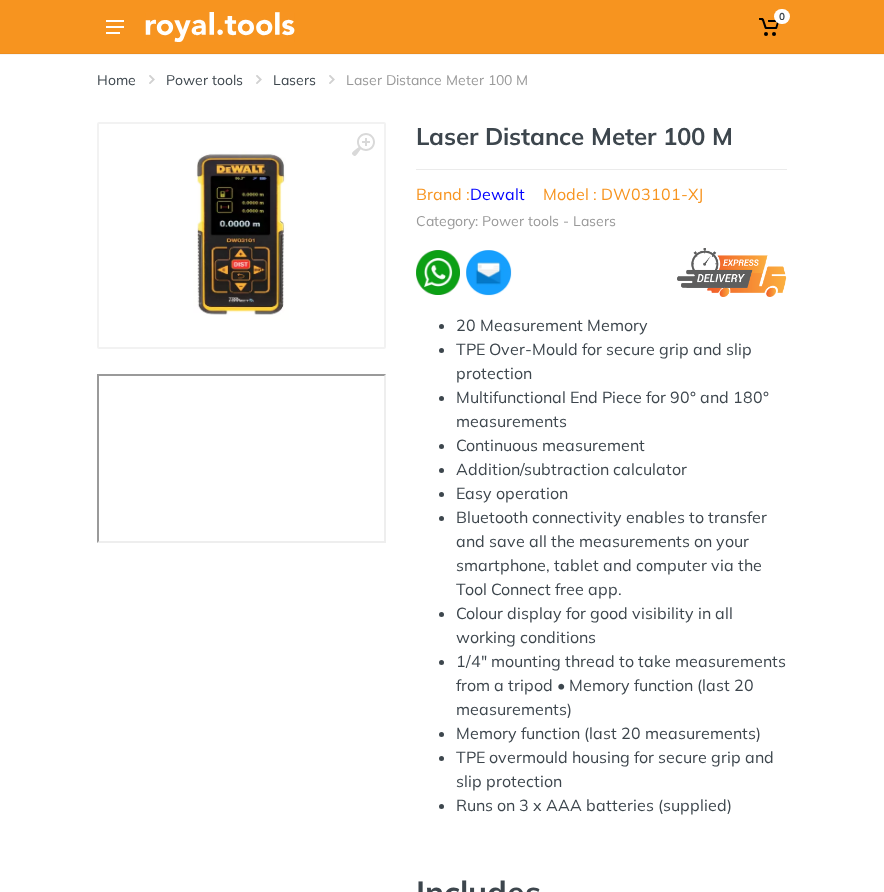 scroll, scrollTop: 0, scrollLeft: 0, axis: both 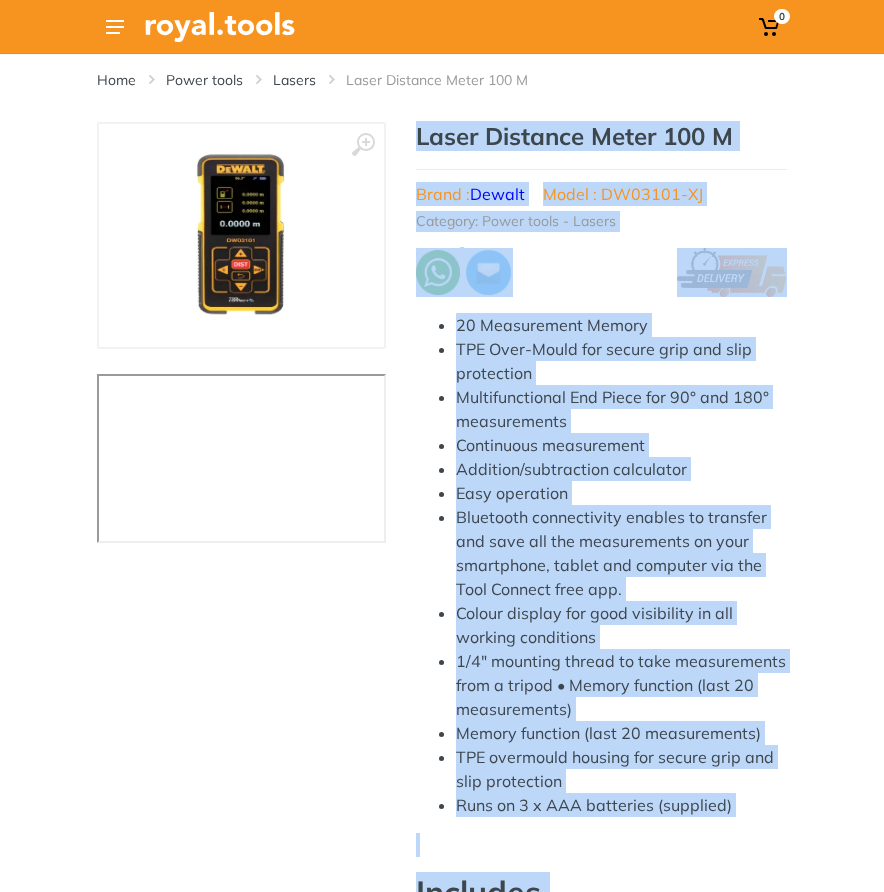 click on "Laser Distance Meter 100 M" at bounding box center (601, 136) 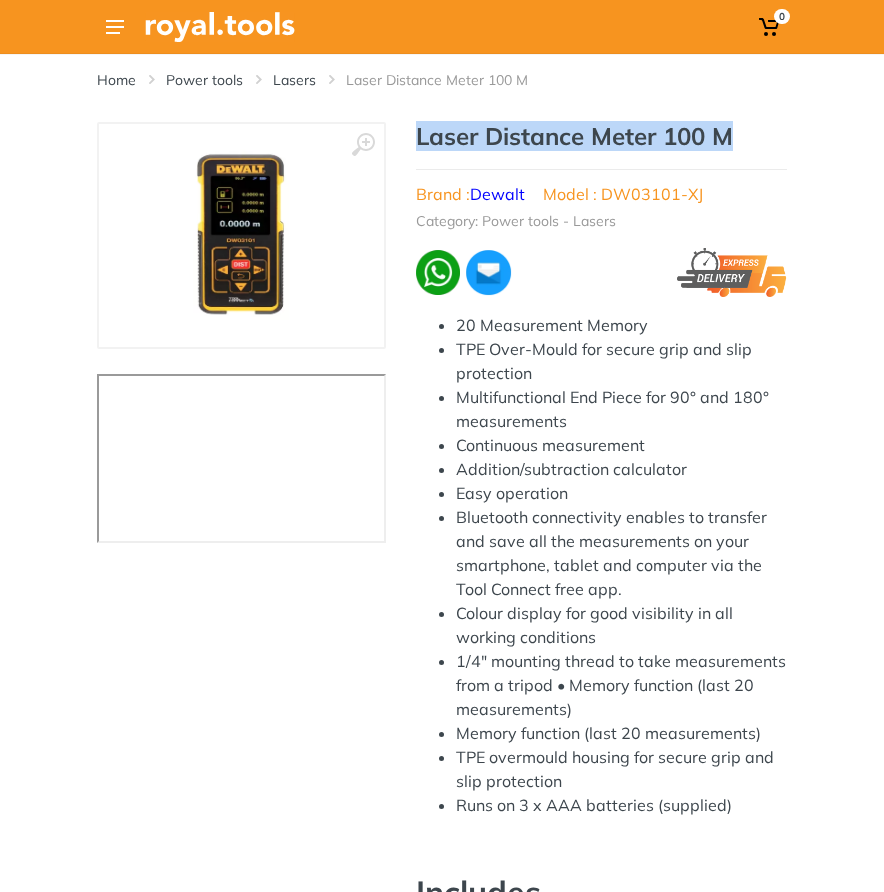 drag, startPoint x: 721, startPoint y: 138, endPoint x: 421, endPoint y: 146, distance: 300.10666 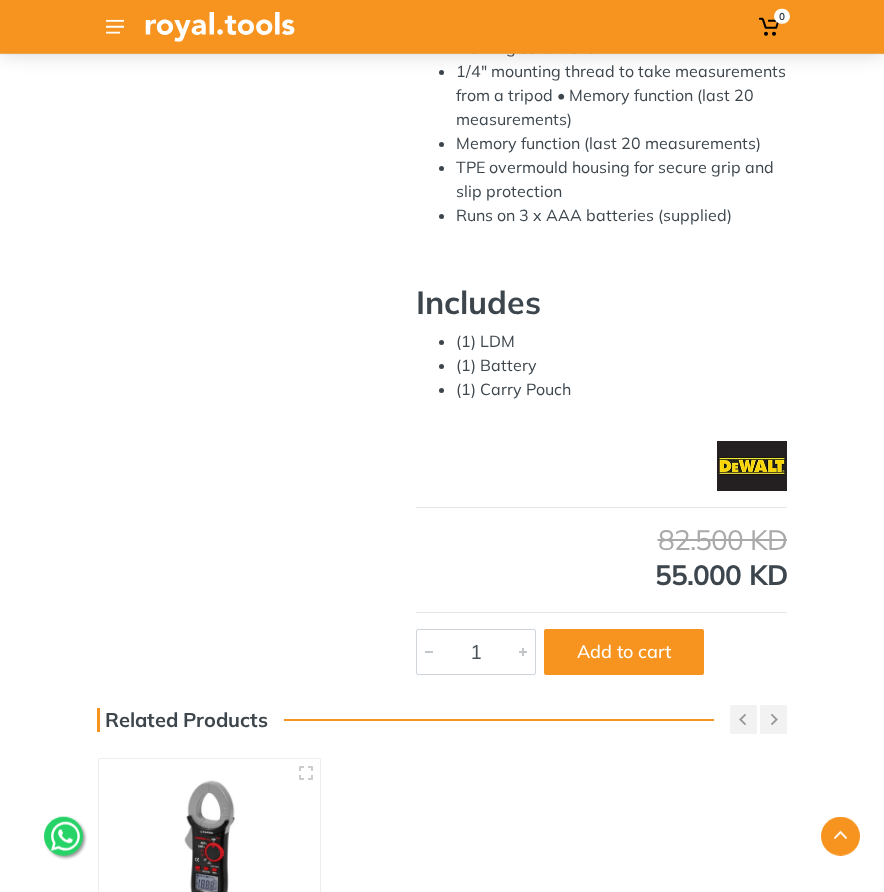 scroll, scrollTop: 592, scrollLeft: 0, axis: vertical 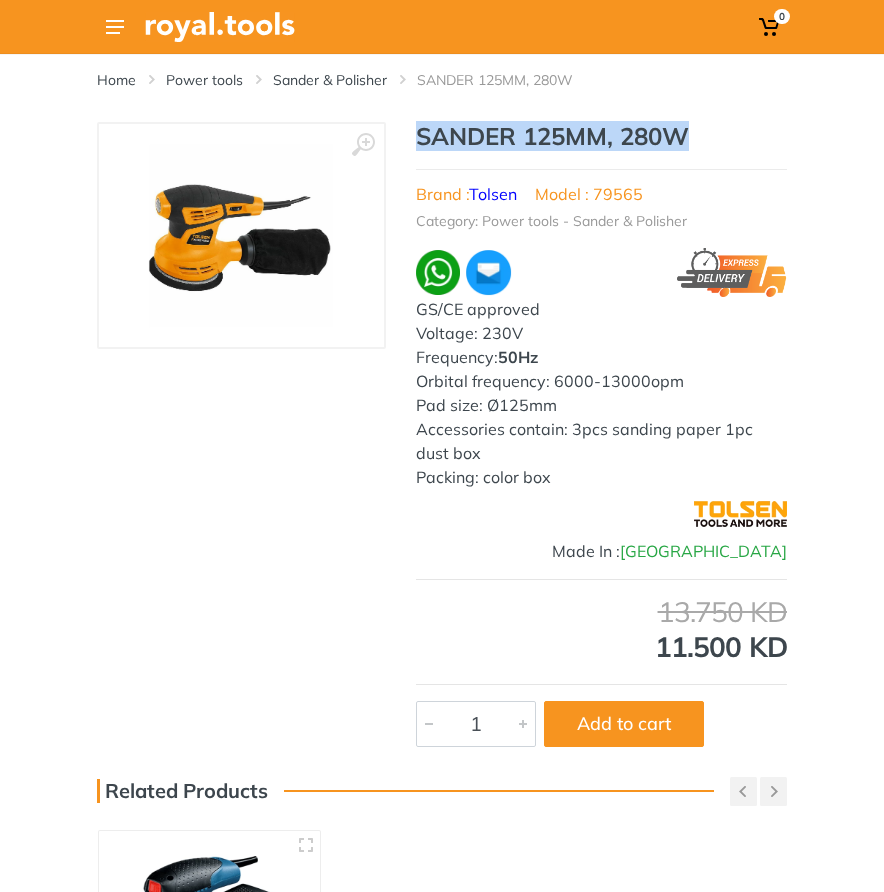 drag, startPoint x: 694, startPoint y: 135, endPoint x: 423, endPoint y: 135, distance: 271 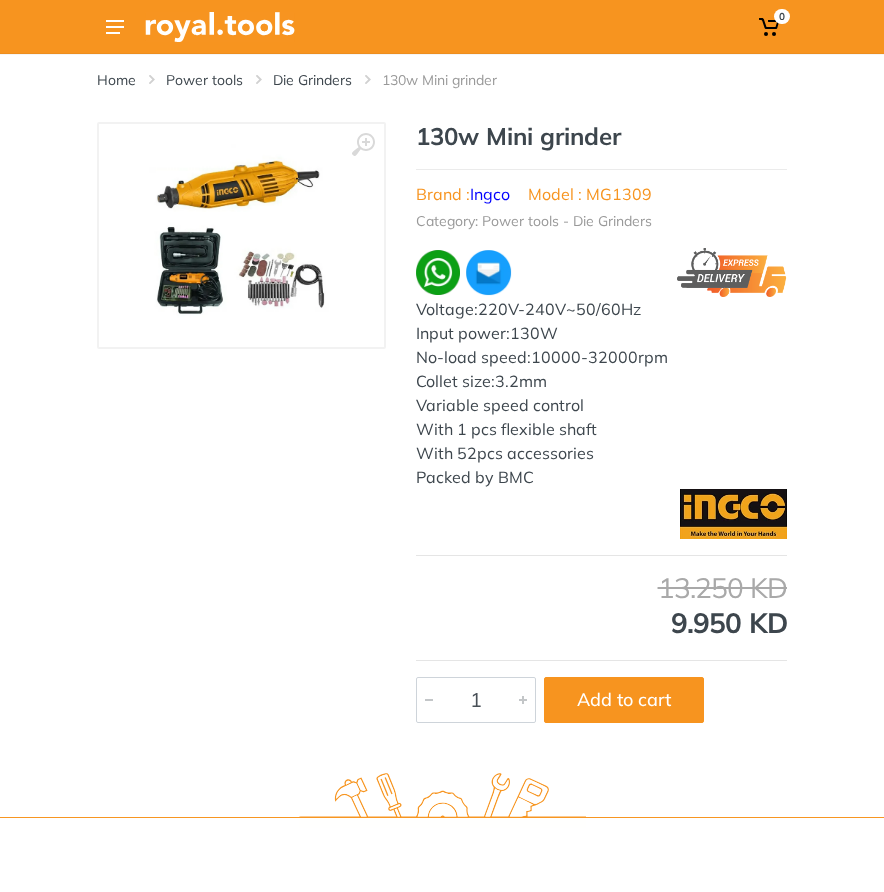 scroll, scrollTop: 0, scrollLeft: 0, axis: both 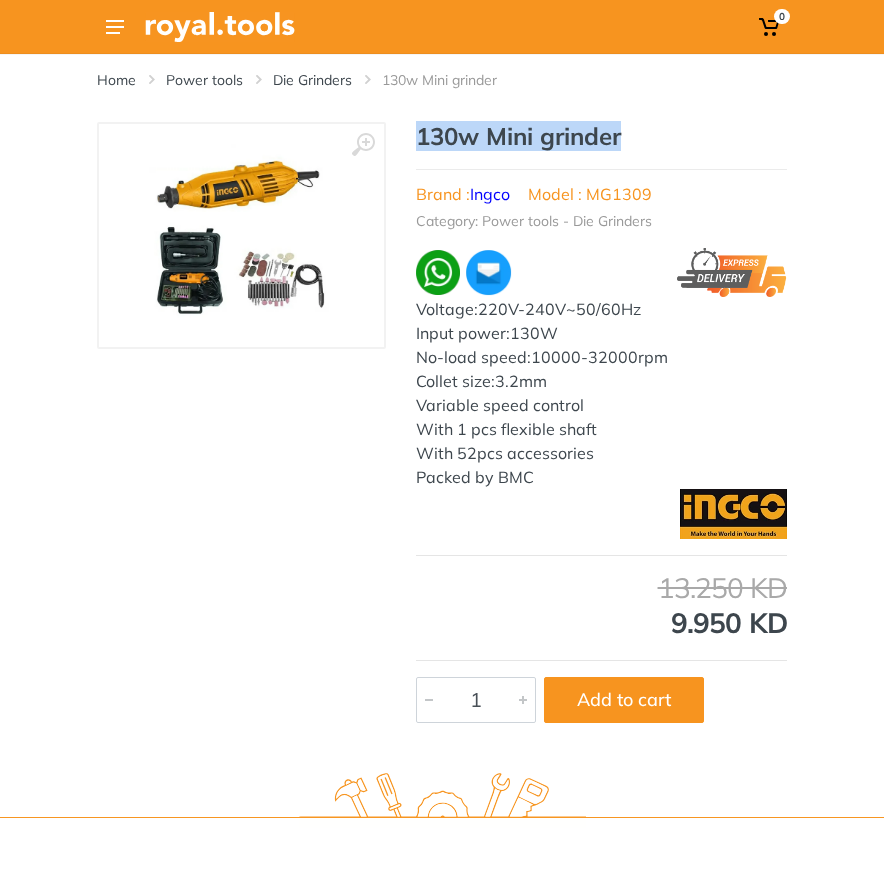 click on "‹ ›
130w Mini grinder
Brand :  Ingco
Model : MG1309 Packed by BMC" at bounding box center (442, 422) 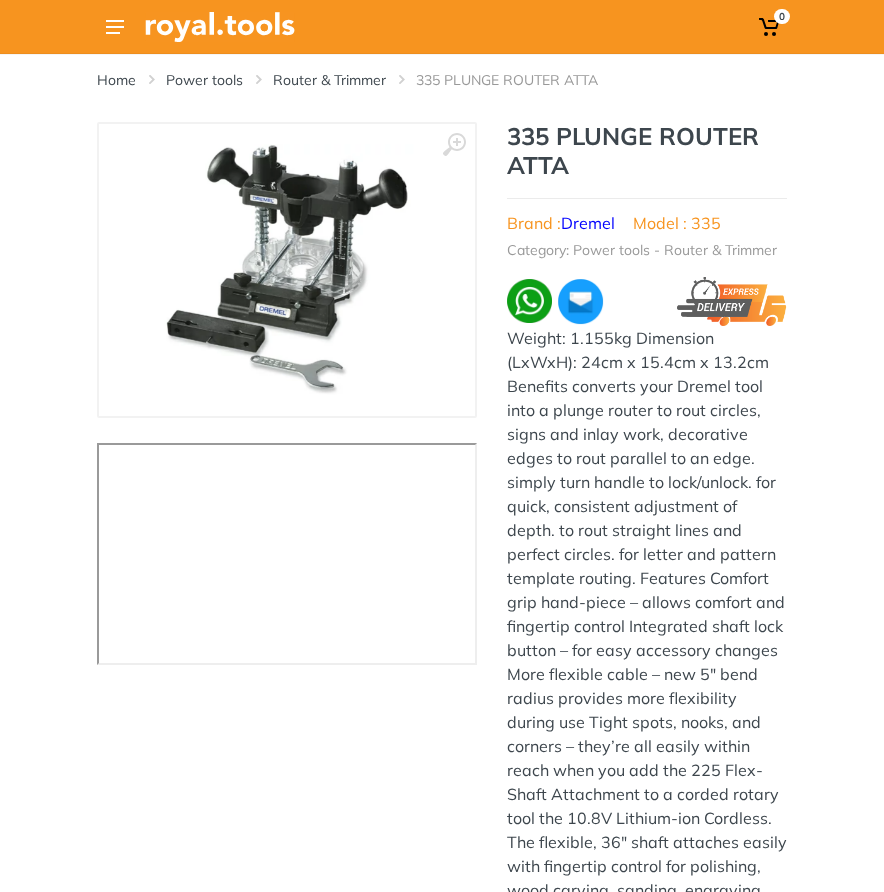 scroll, scrollTop: 0, scrollLeft: 0, axis: both 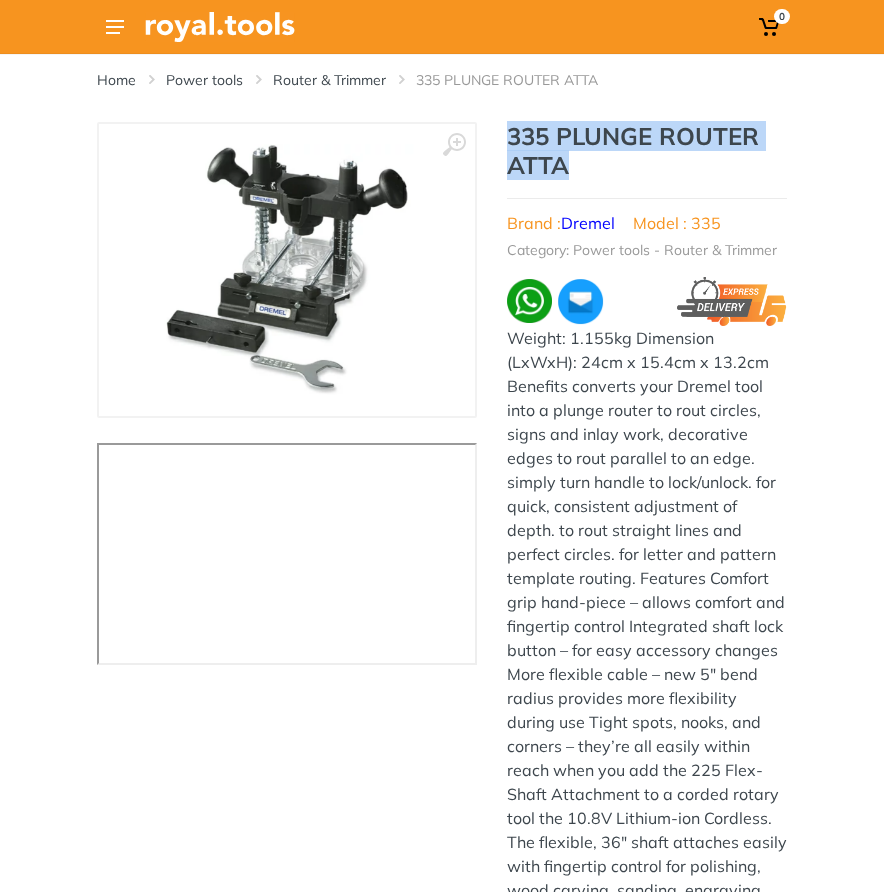 drag, startPoint x: 586, startPoint y: 161, endPoint x: 508, endPoint y: 145, distance: 79.624115 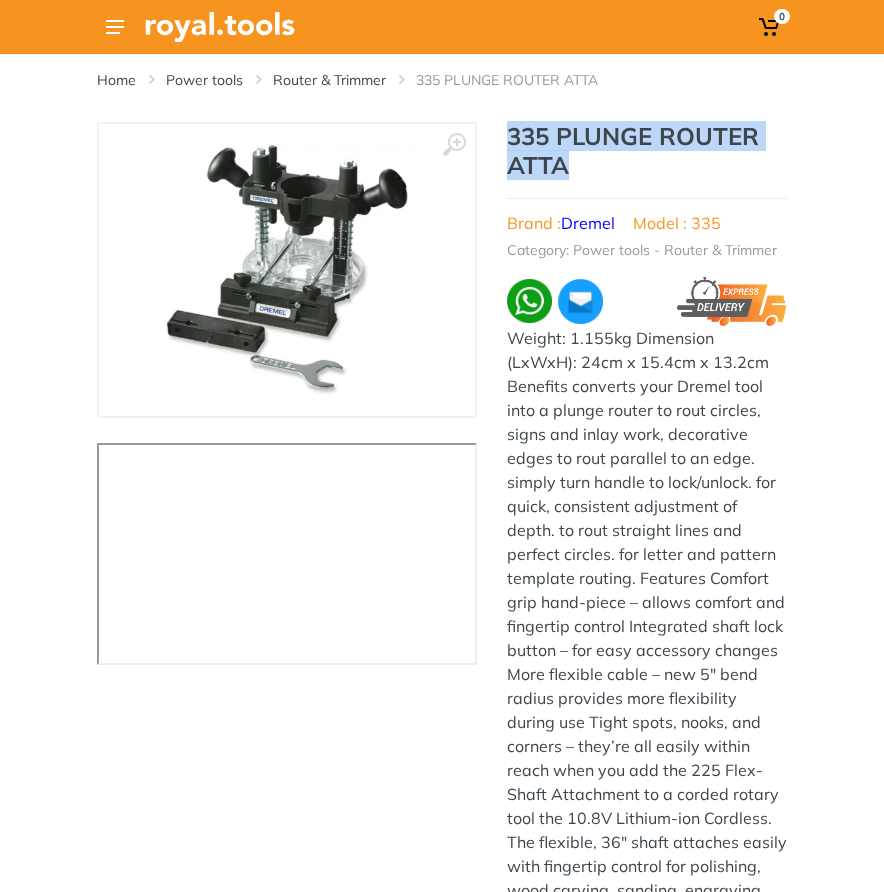 copy on "335 PLUNGE ROUTER ATTA" 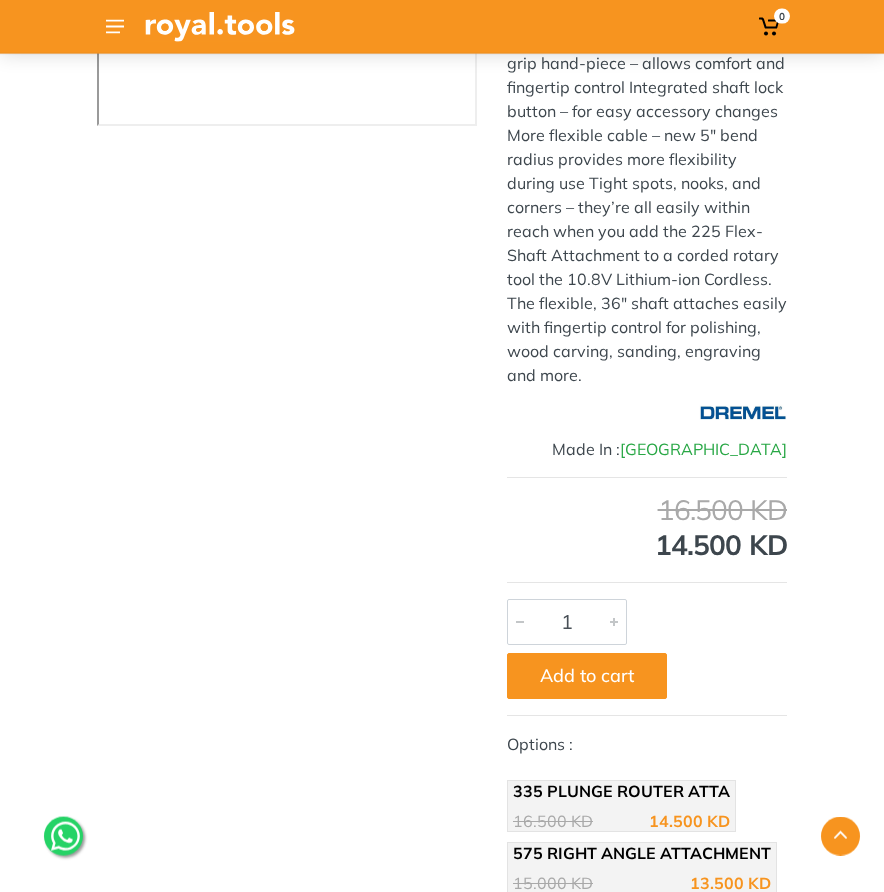 scroll, scrollTop: 512, scrollLeft: 0, axis: vertical 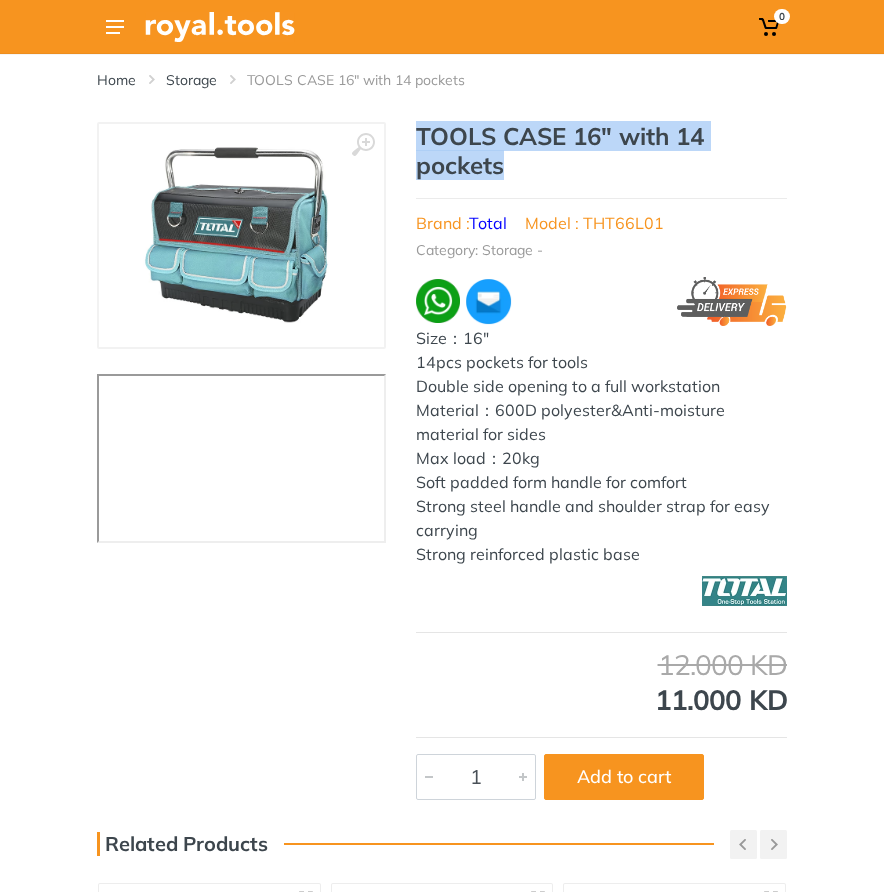 click on "‹ ›
TOOLS CASE 16" with 14 pockets Brand :  1" at bounding box center (442, 461) 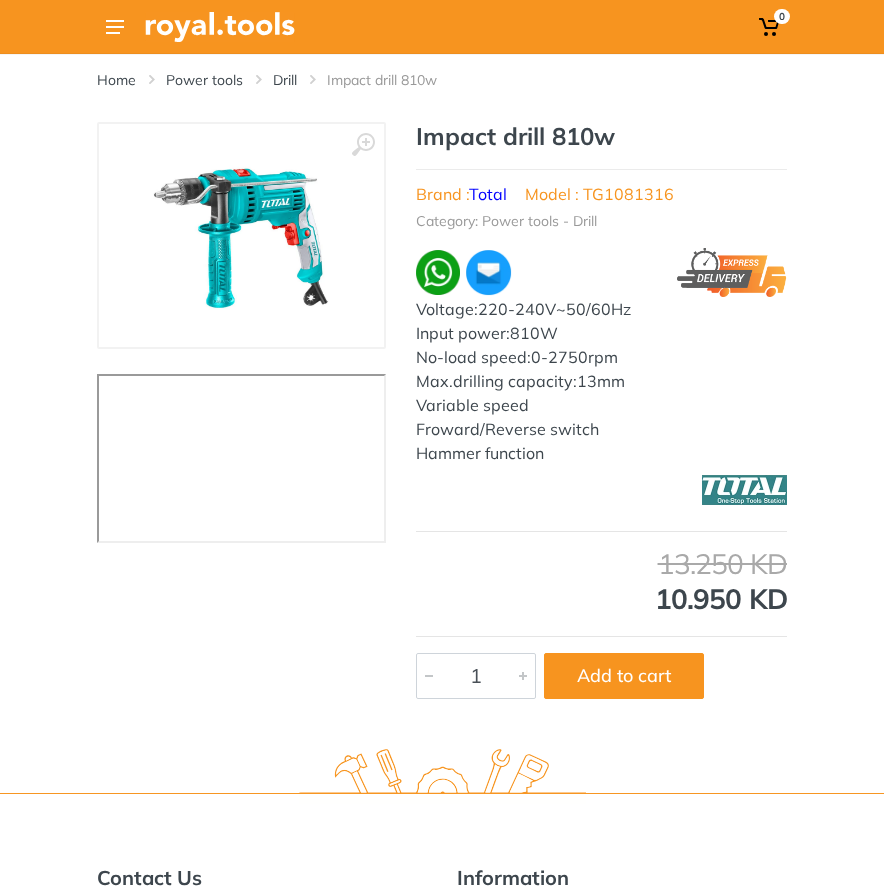 scroll, scrollTop: 0, scrollLeft: 0, axis: both 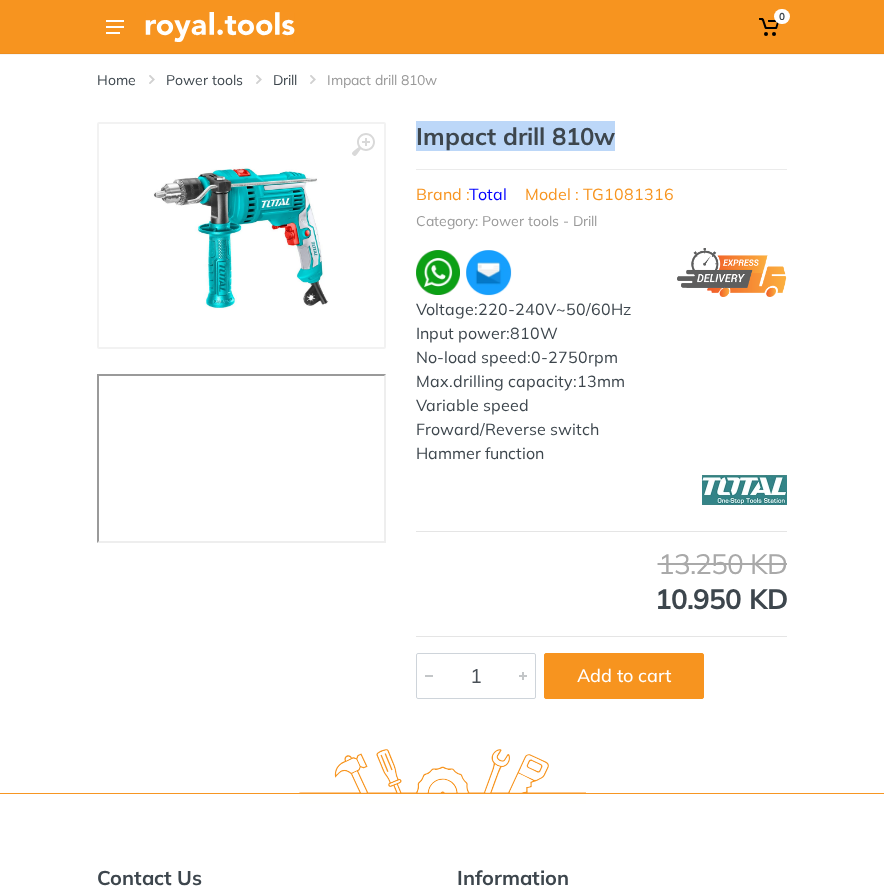 drag, startPoint x: 622, startPoint y: 135, endPoint x: 414, endPoint y: 144, distance: 208.19463 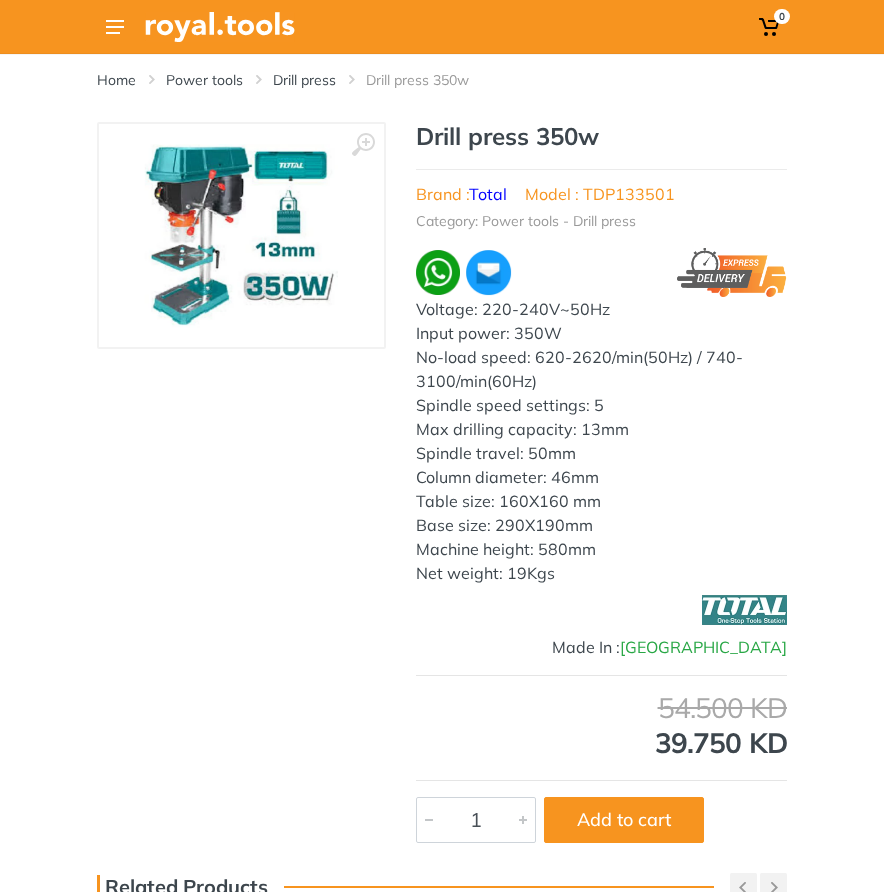 scroll, scrollTop: 0, scrollLeft: 0, axis: both 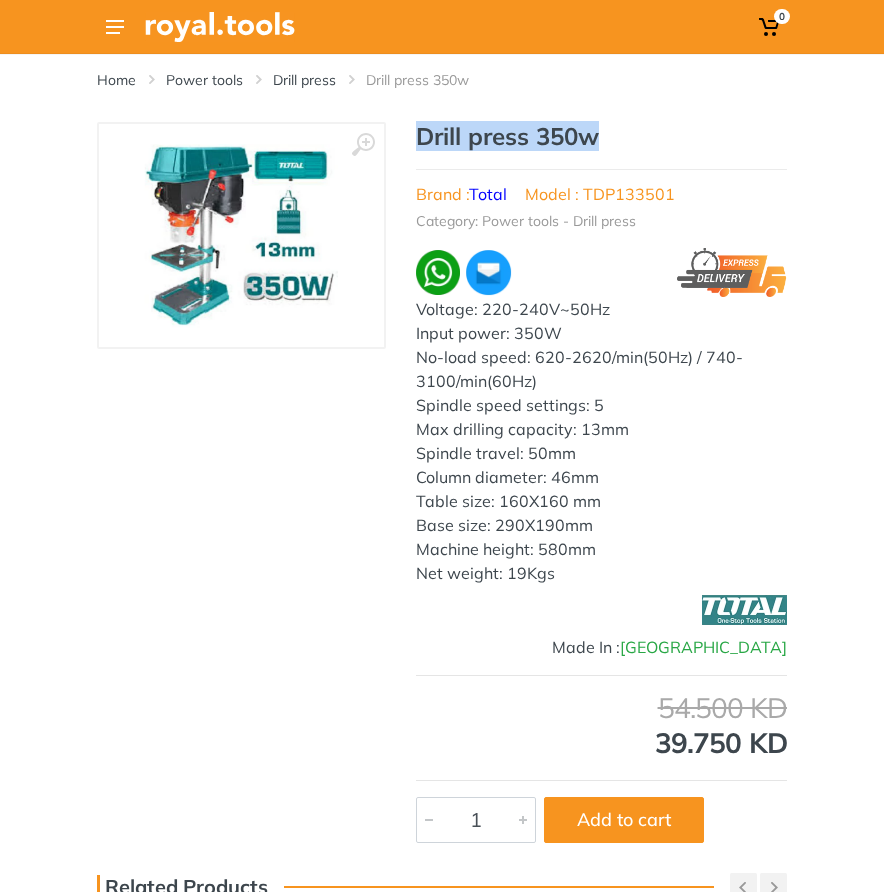 drag, startPoint x: 567, startPoint y: 132, endPoint x: 417, endPoint y: 141, distance: 150.26976 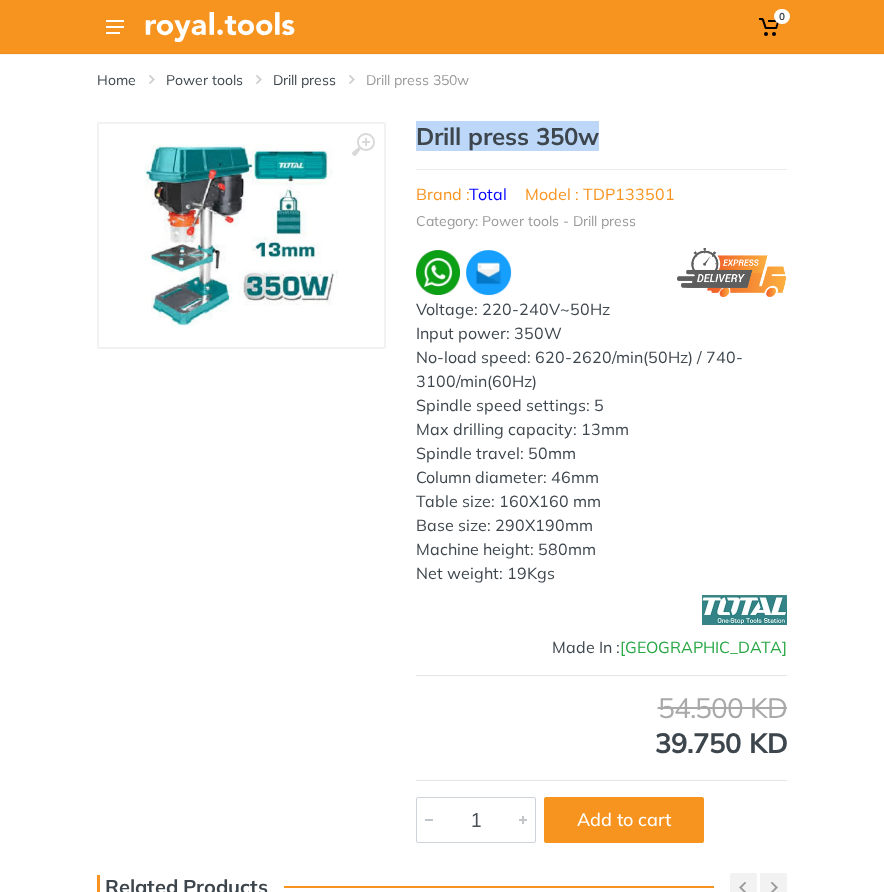 copy on "Drill press 350w" 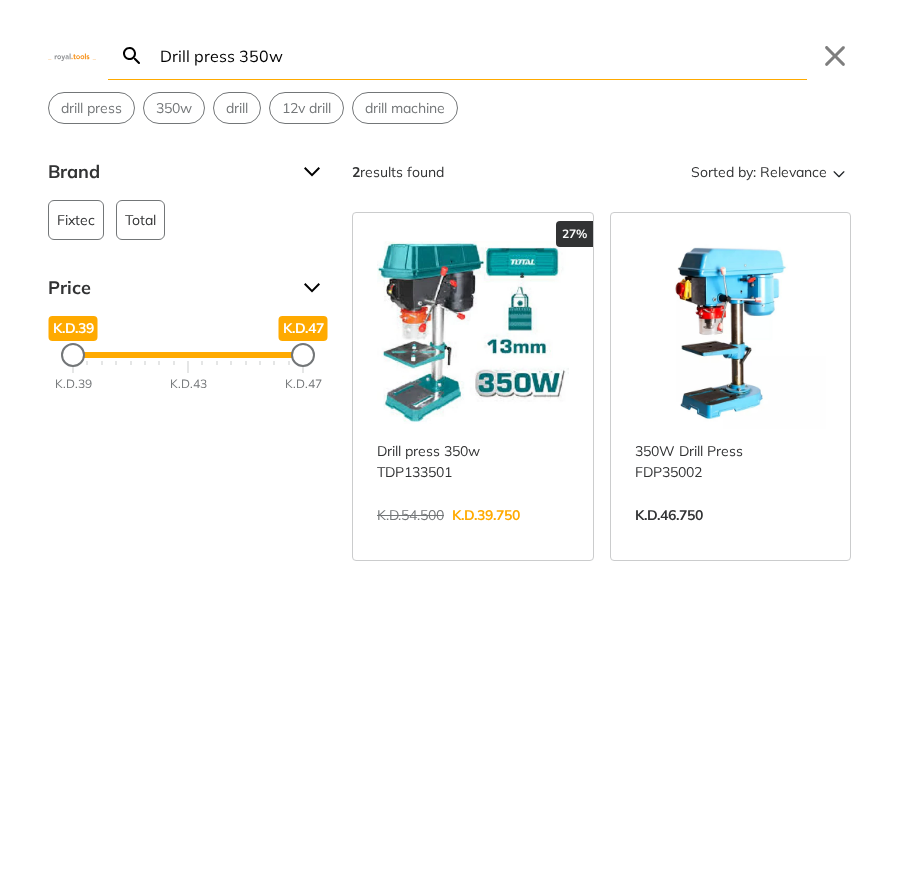scroll, scrollTop: 0, scrollLeft: 0, axis: both 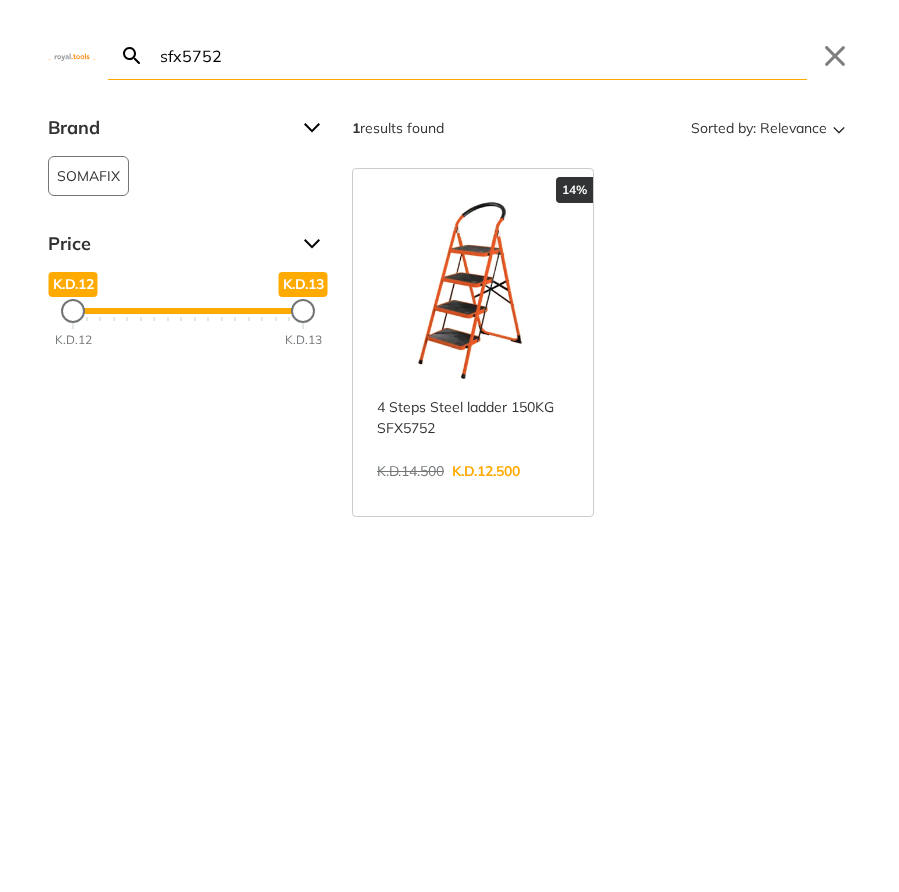 click on "sfx5752" at bounding box center [481, 55] 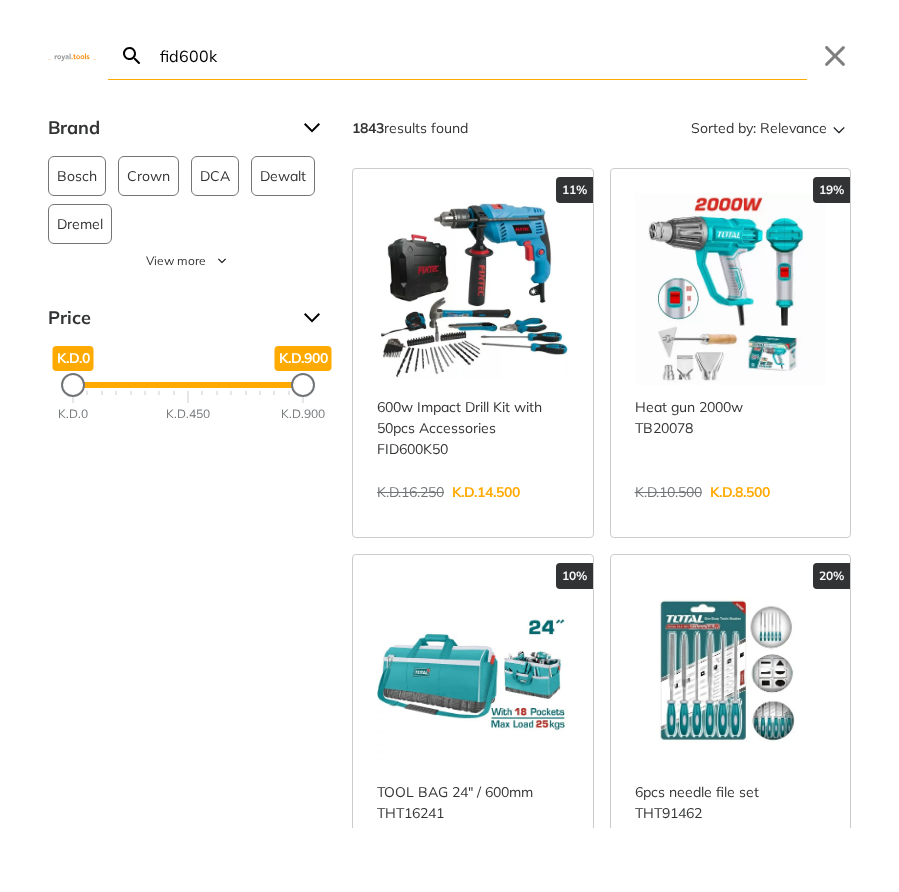 click on "fid600k" at bounding box center (481, 55) 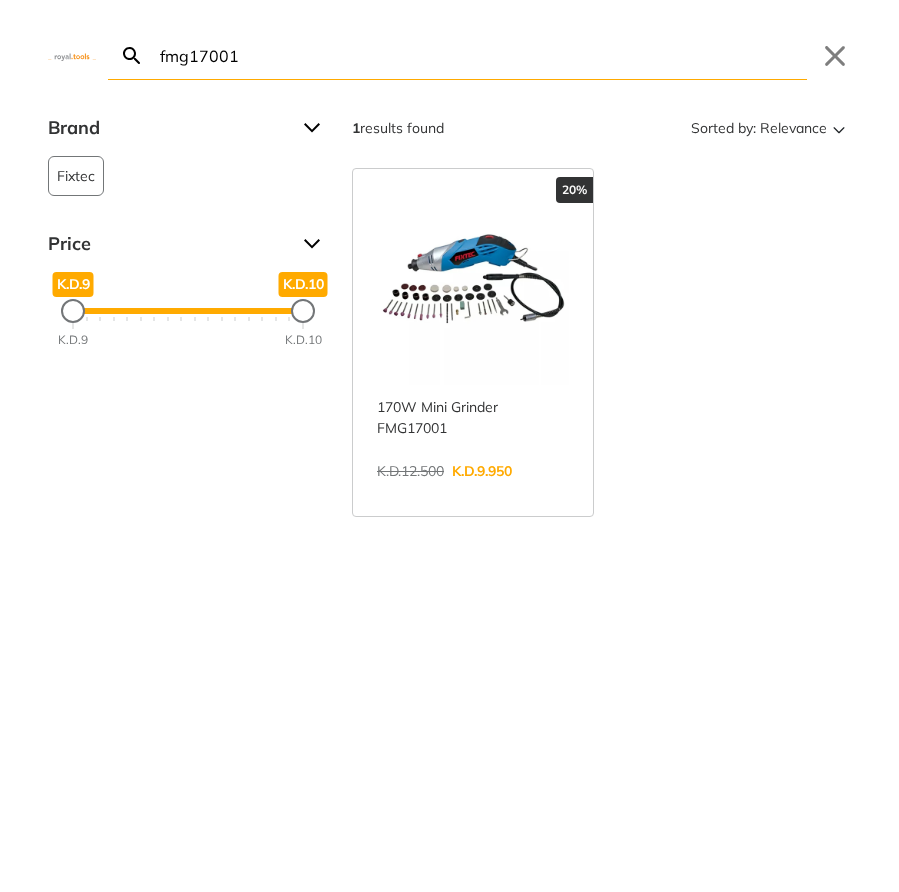 click on "fmg17001" at bounding box center [481, 55] 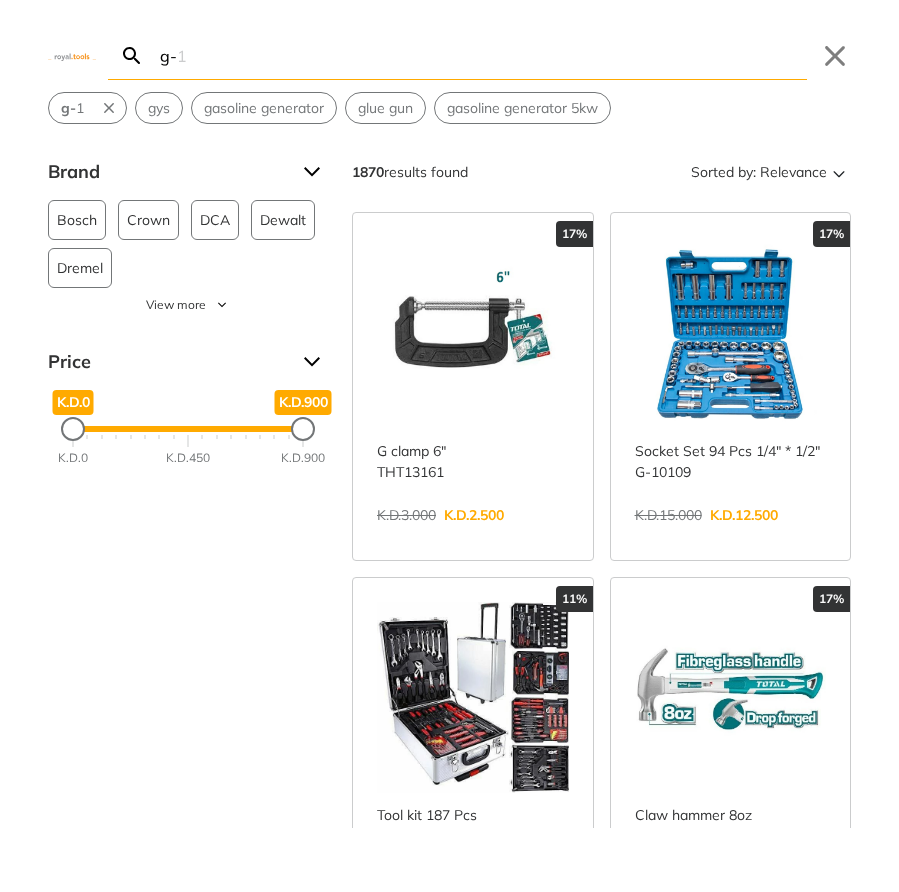 click on "g-" at bounding box center [481, 55] 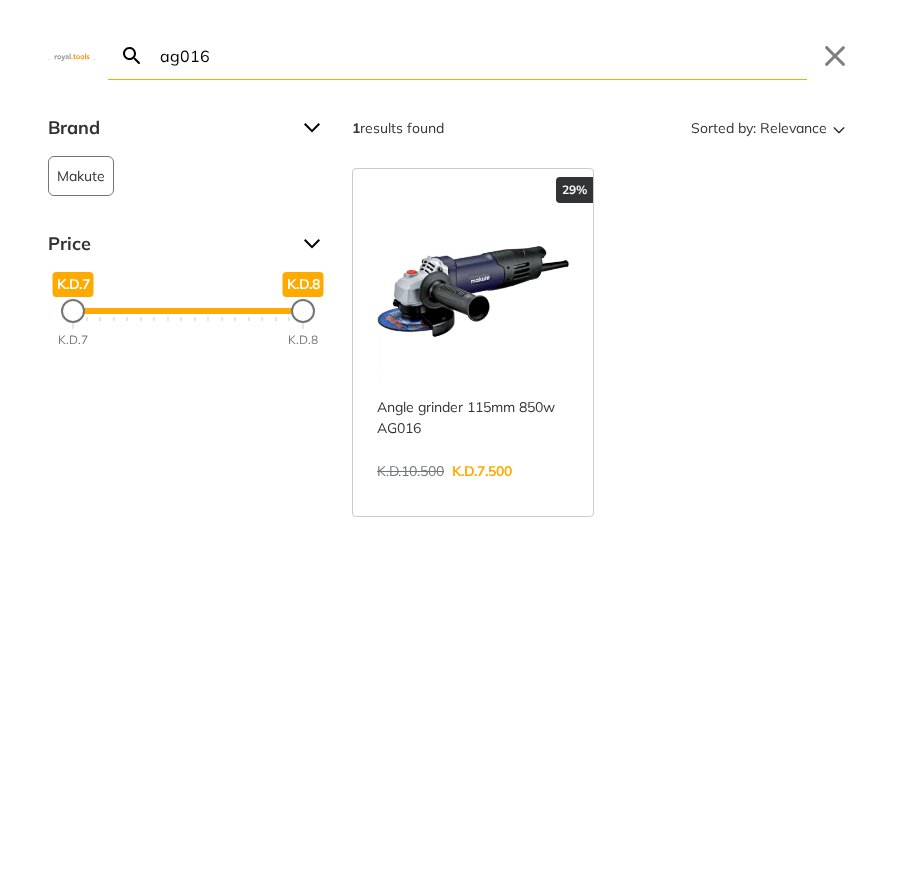 type on "ag016" 